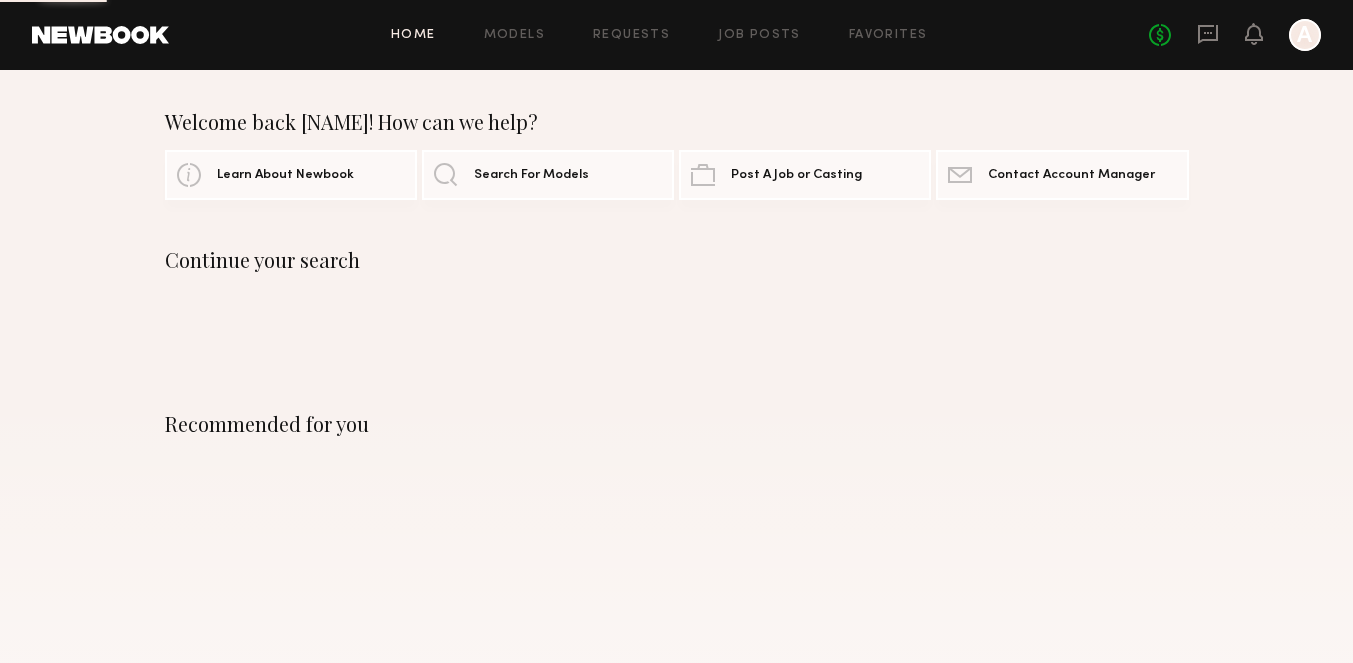 scroll, scrollTop: 0, scrollLeft: 0, axis: both 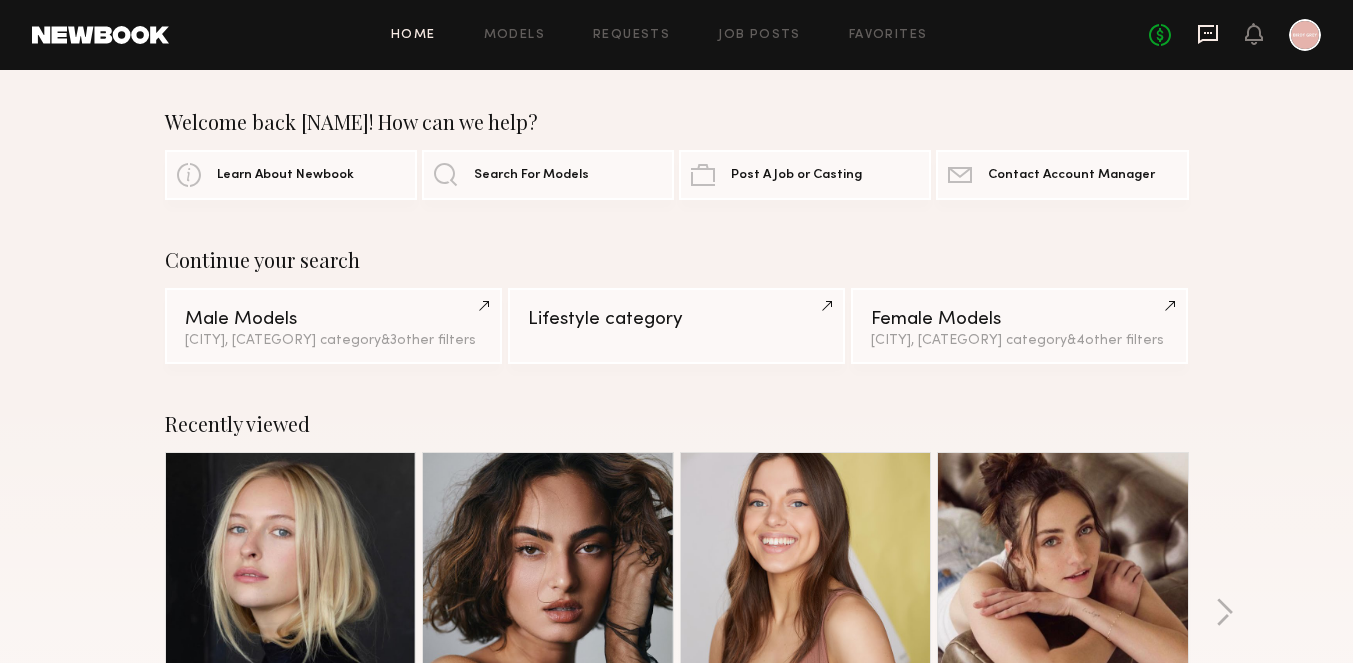 click 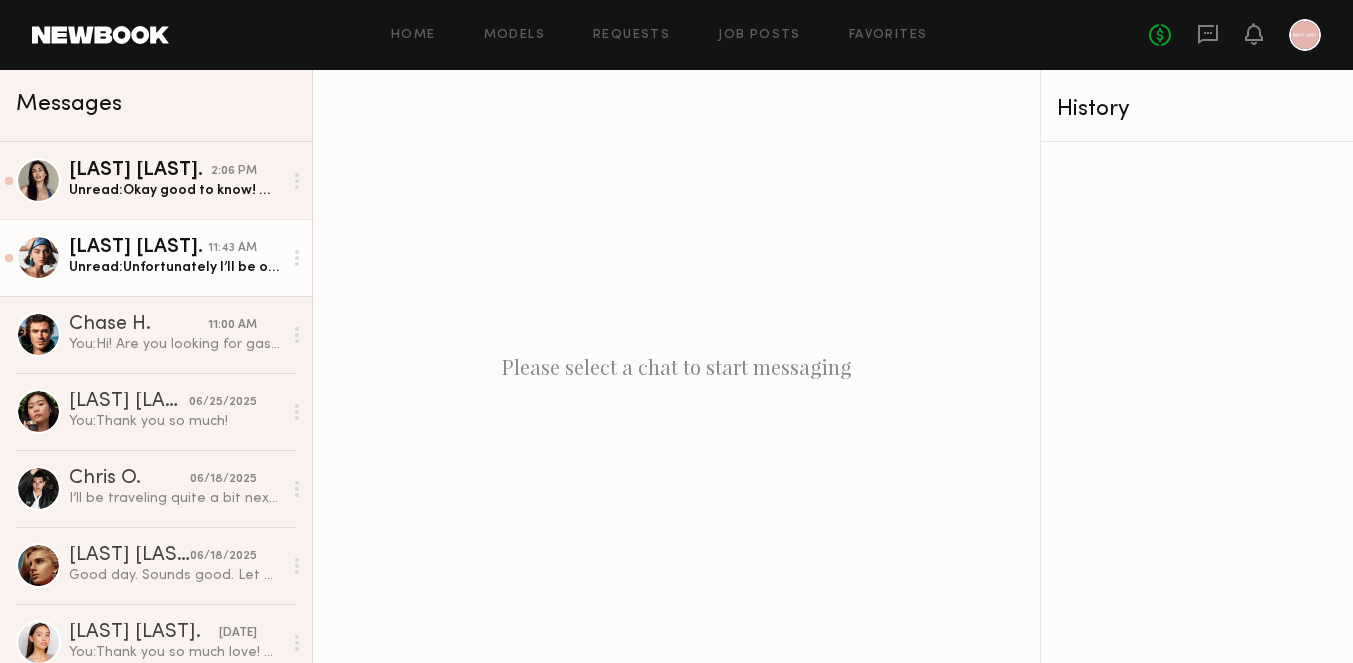 click on "[LAST] [LAST]." 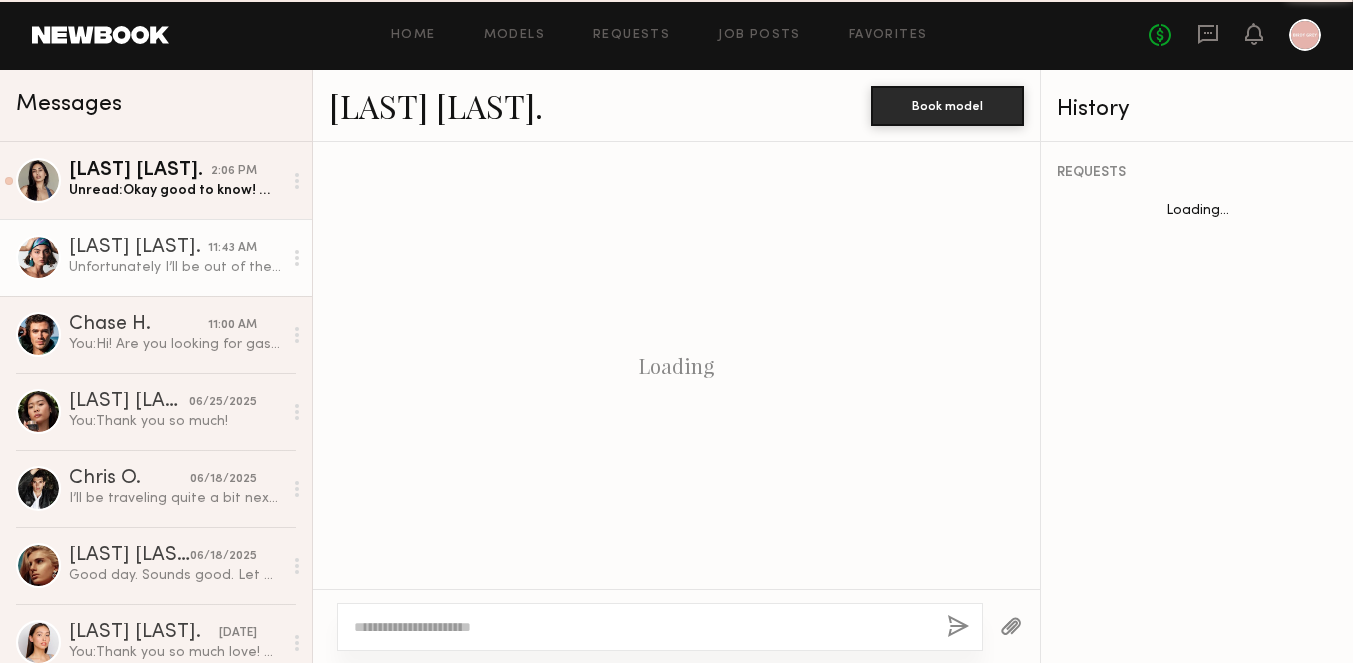scroll, scrollTop: 1496, scrollLeft: 0, axis: vertical 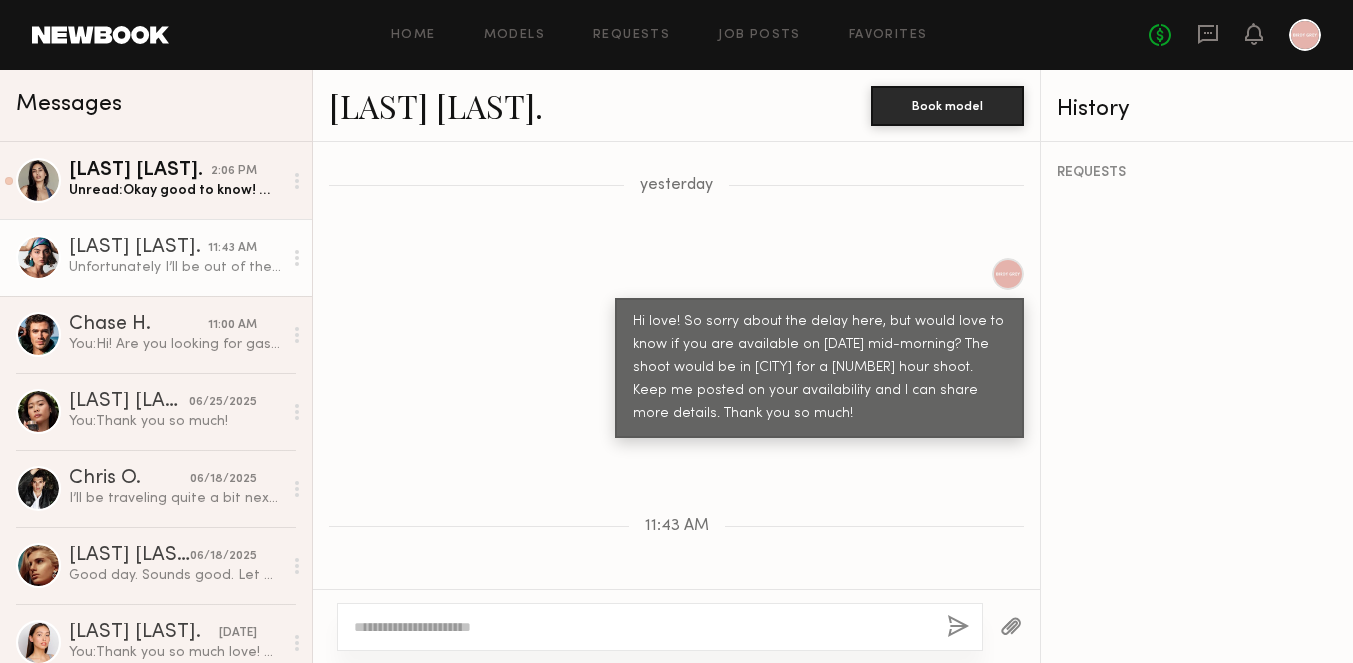 click 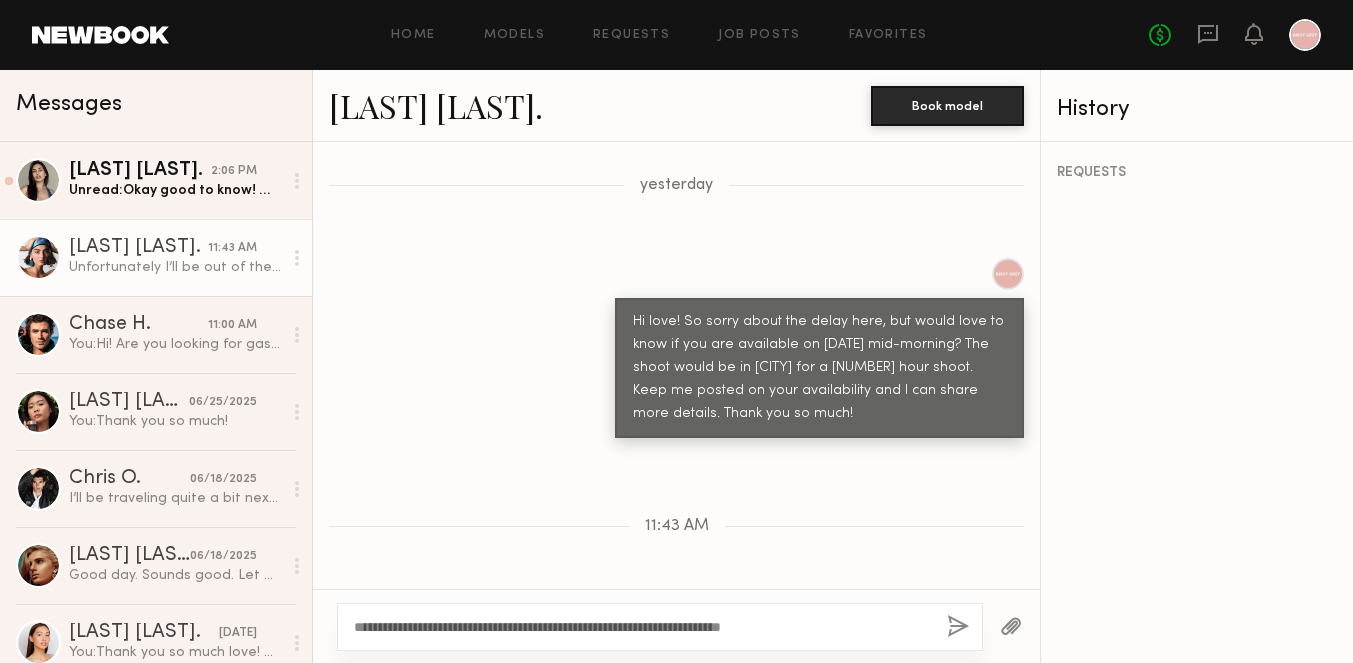 type on "**********" 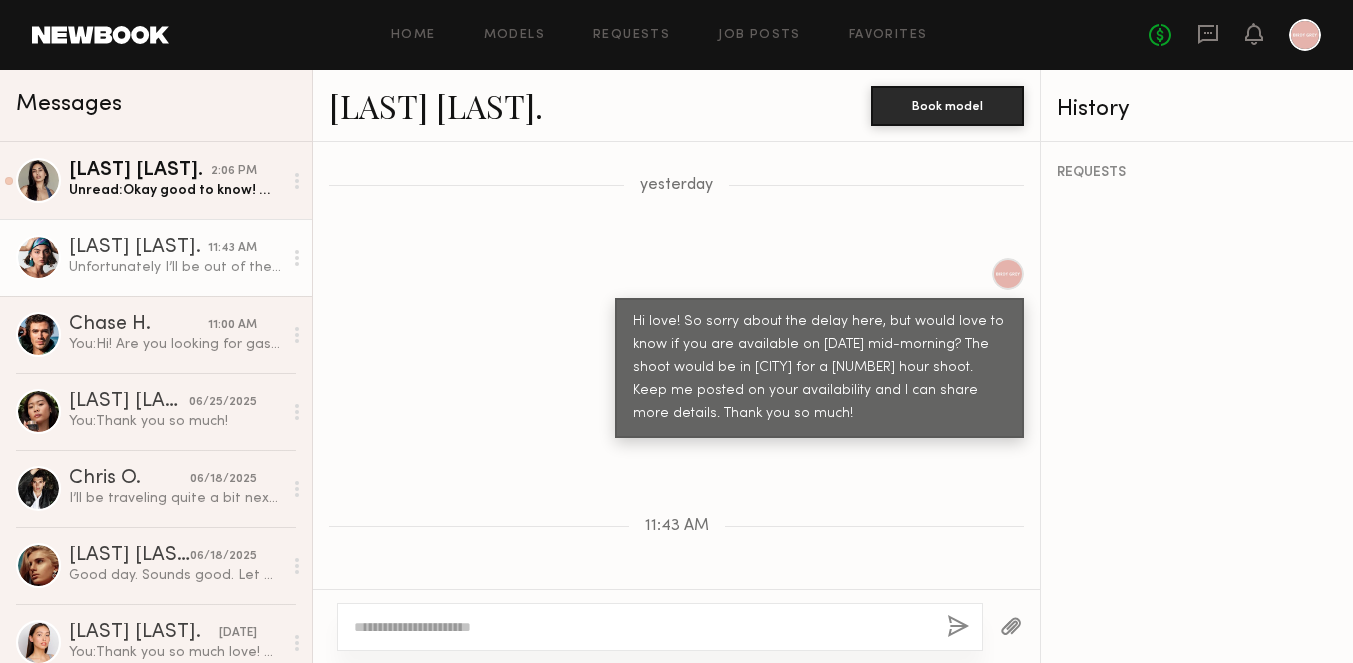 scroll, scrollTop: 1767, scrollLeft: 0, axis: vertical 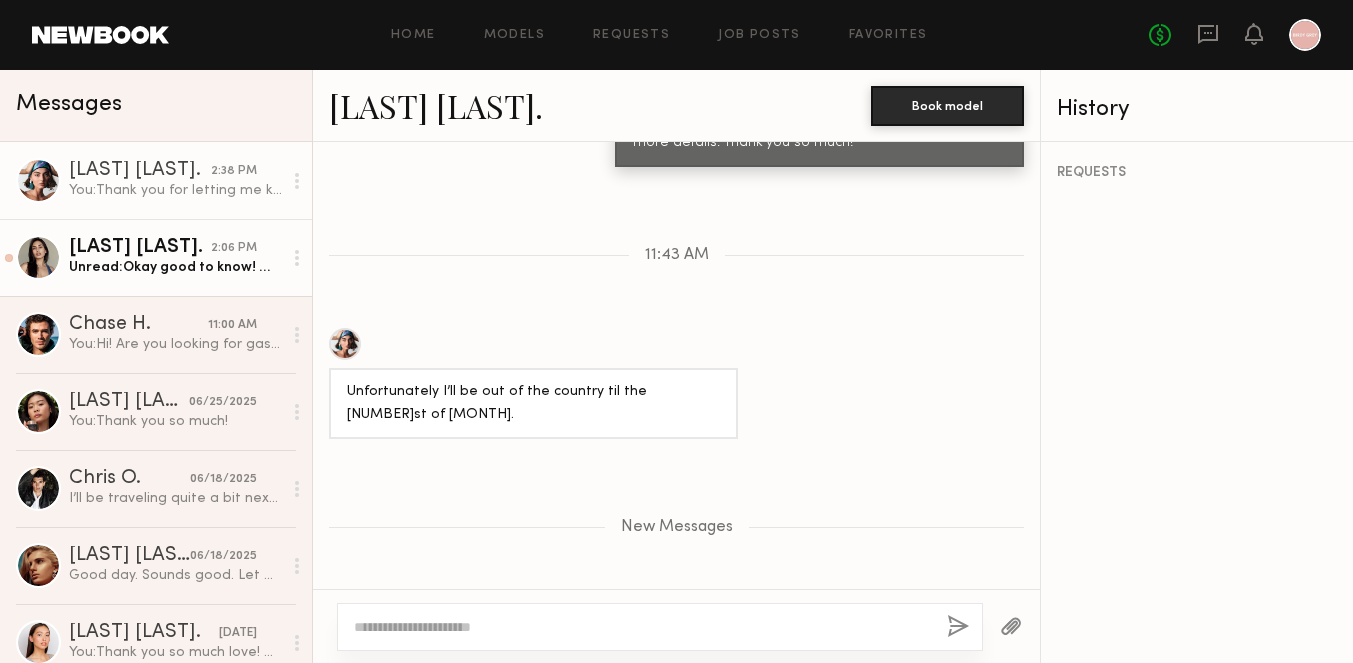 click on "[LAST] [LAST]." 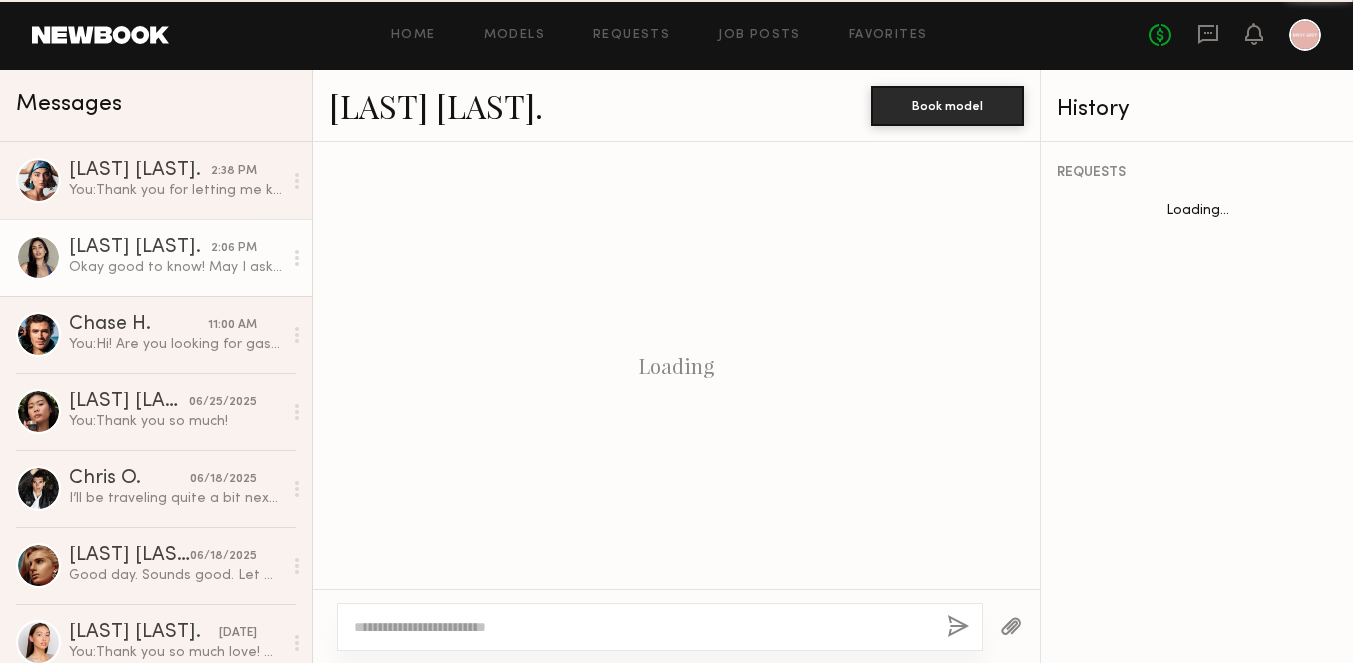 scroll, scrollTop: 1605, scrollLeft: 0, axis: vertical 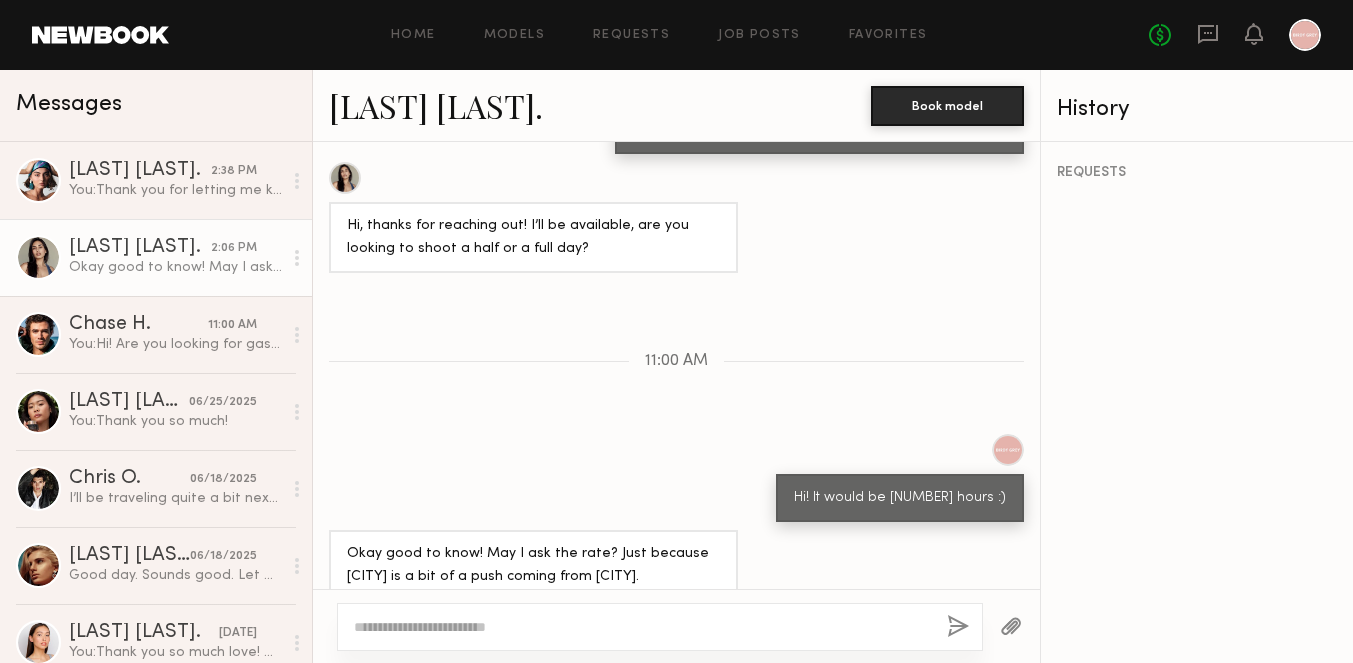 drag, startPoint x: 688, startPoint y: 550, endPoint x: 626, endPoint y: 549, distance: 62.008064 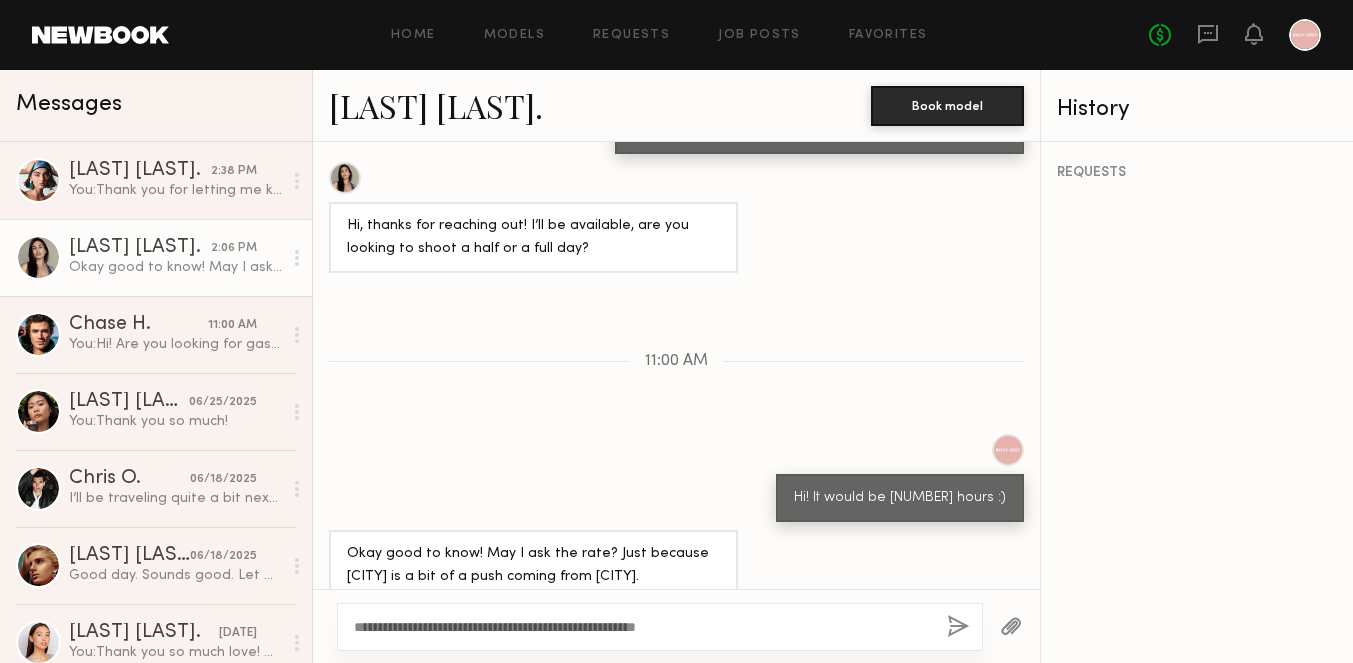 drag, startPoint x: 716, startPoint y: 632, endPoint x: 654, endPoint y: 624, distance: 62.514 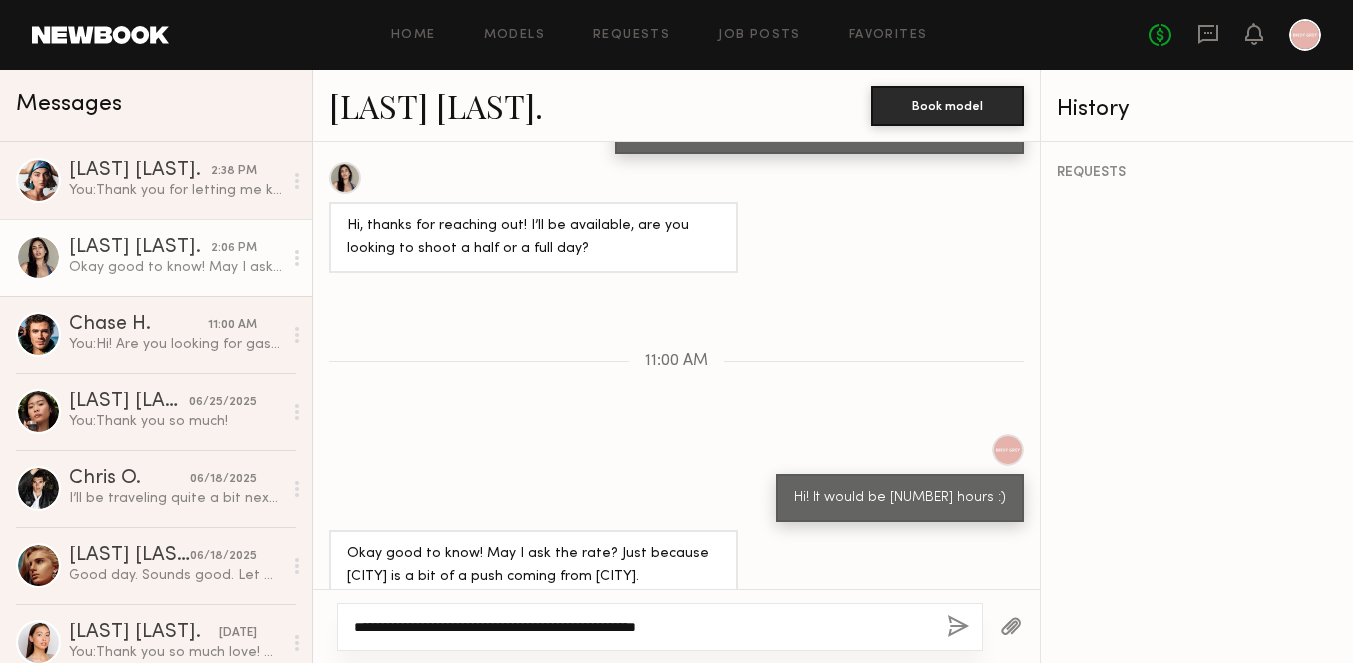 click on "**********" 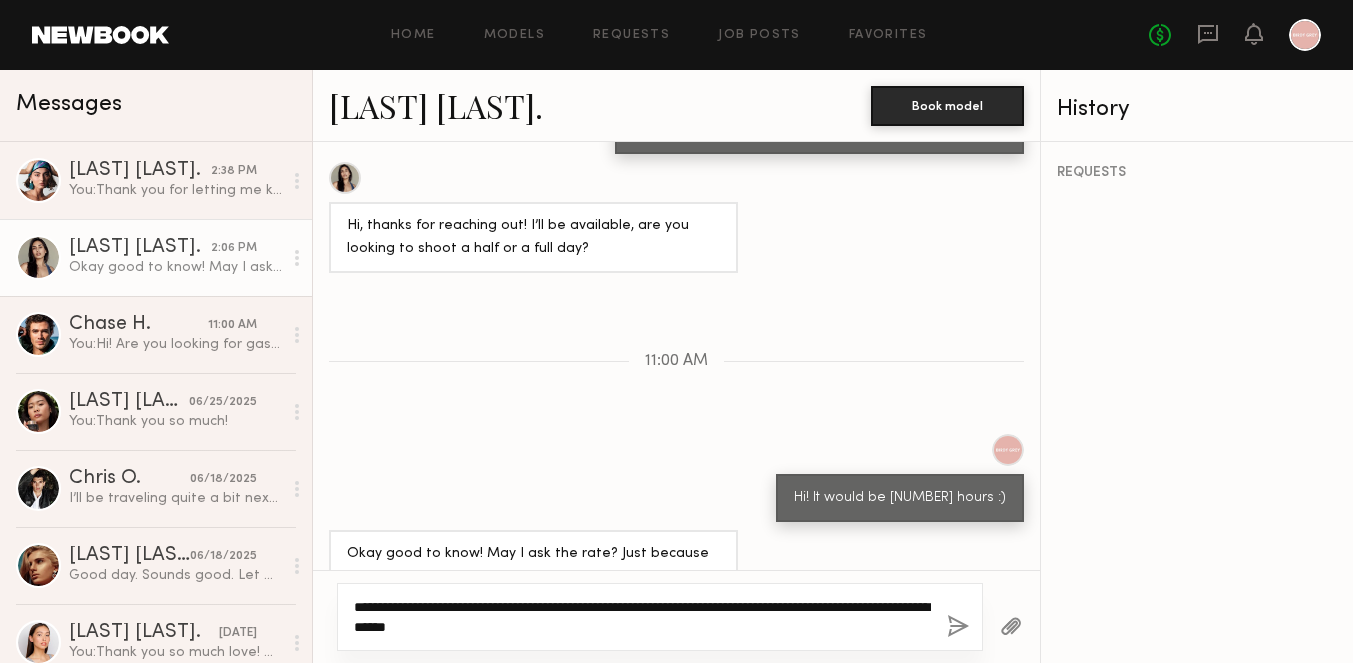 type on "**********" 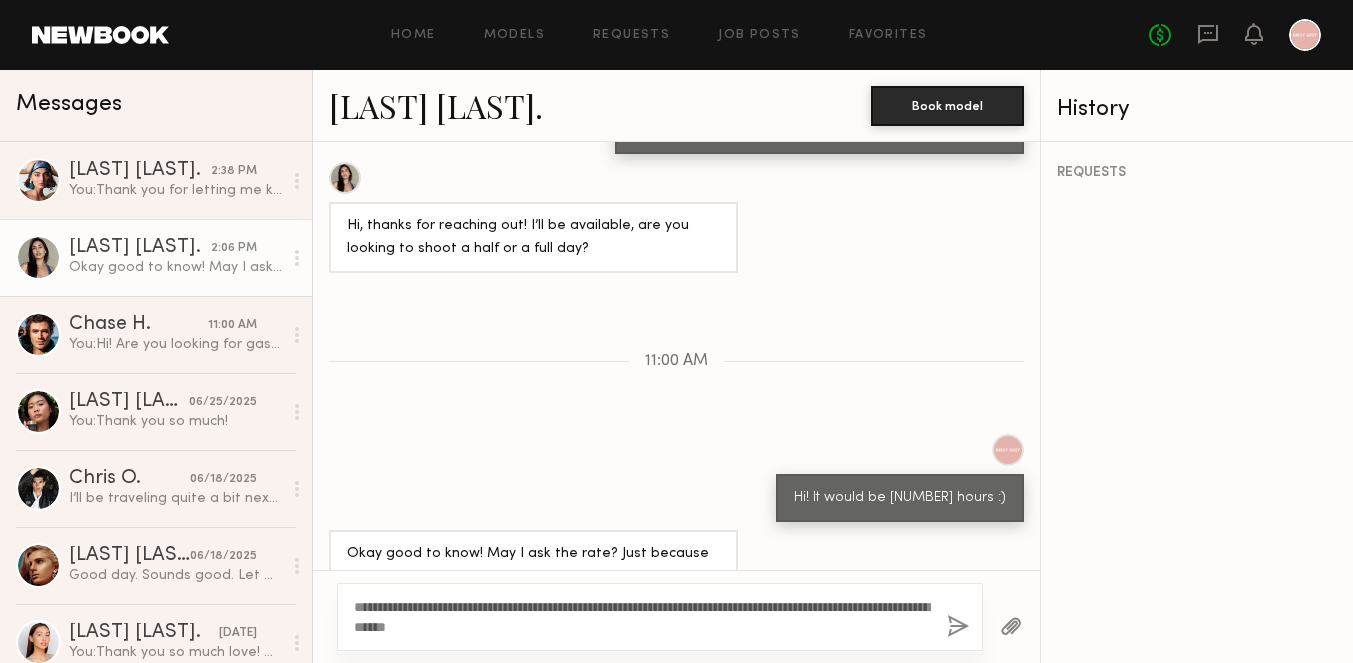 click 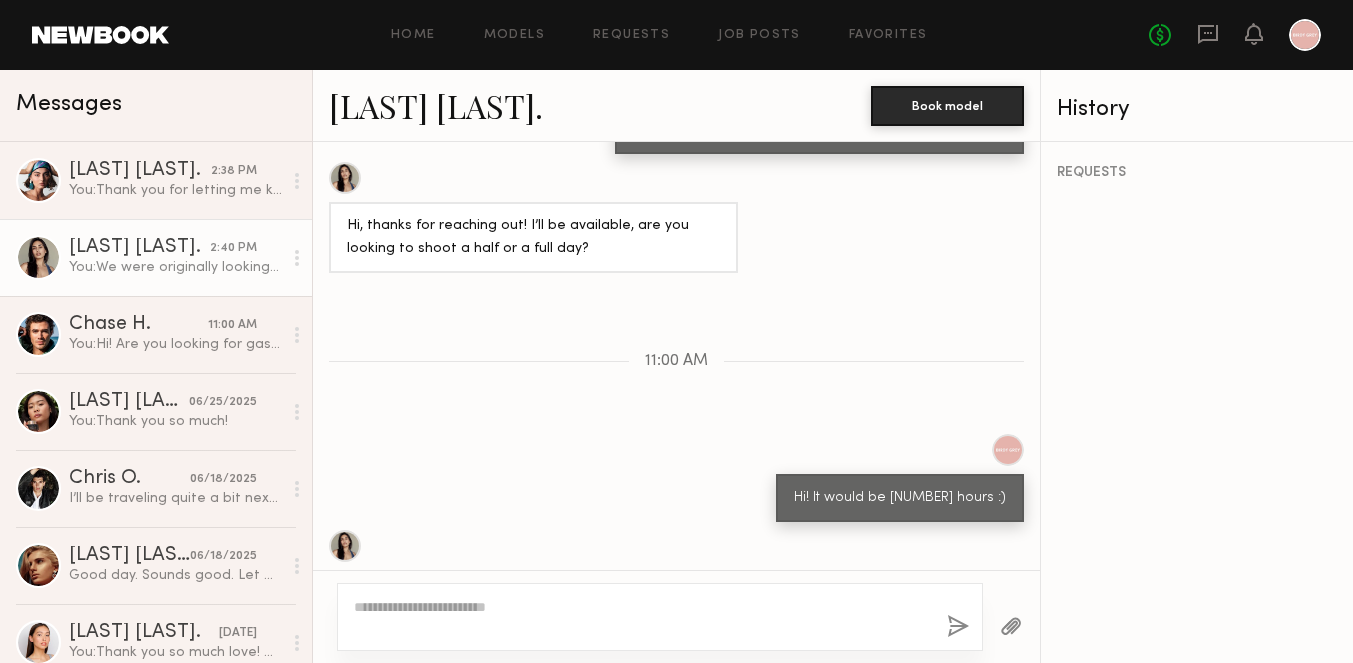 scroll, scrollTop: 1899, scrollLeft: 0, axis: vertical 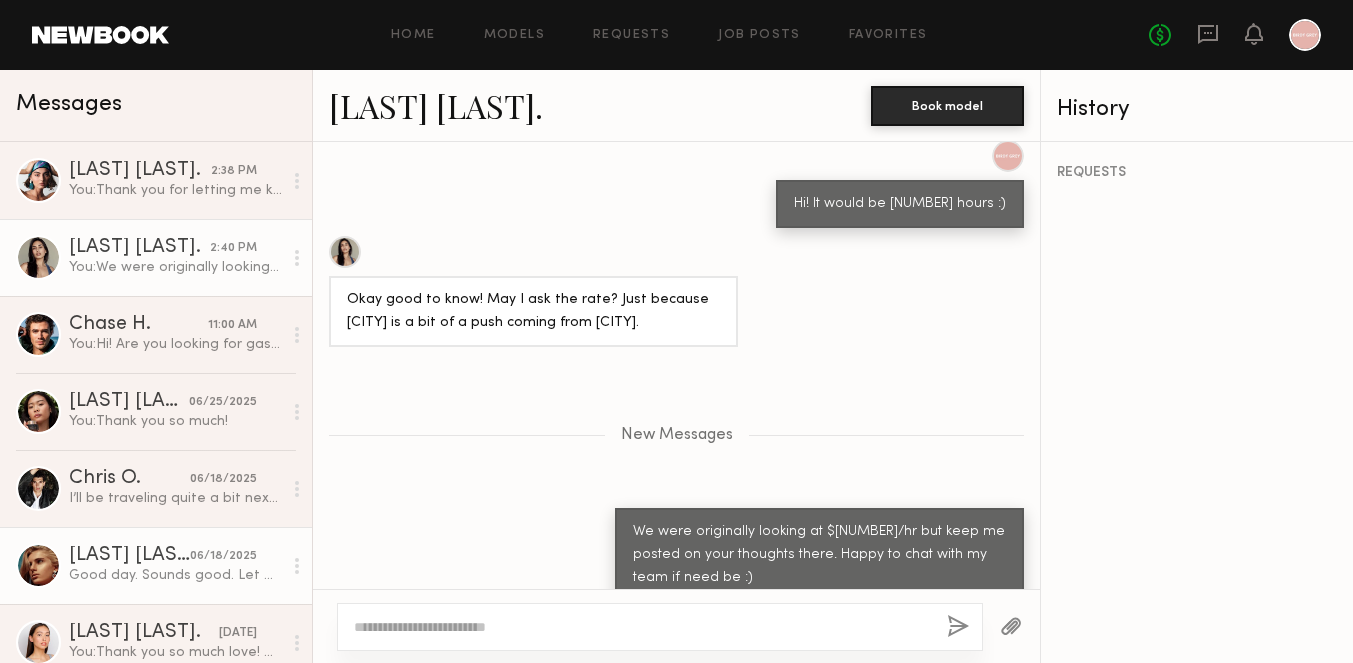 click on "Good day. Sounds good. Let me know pls." 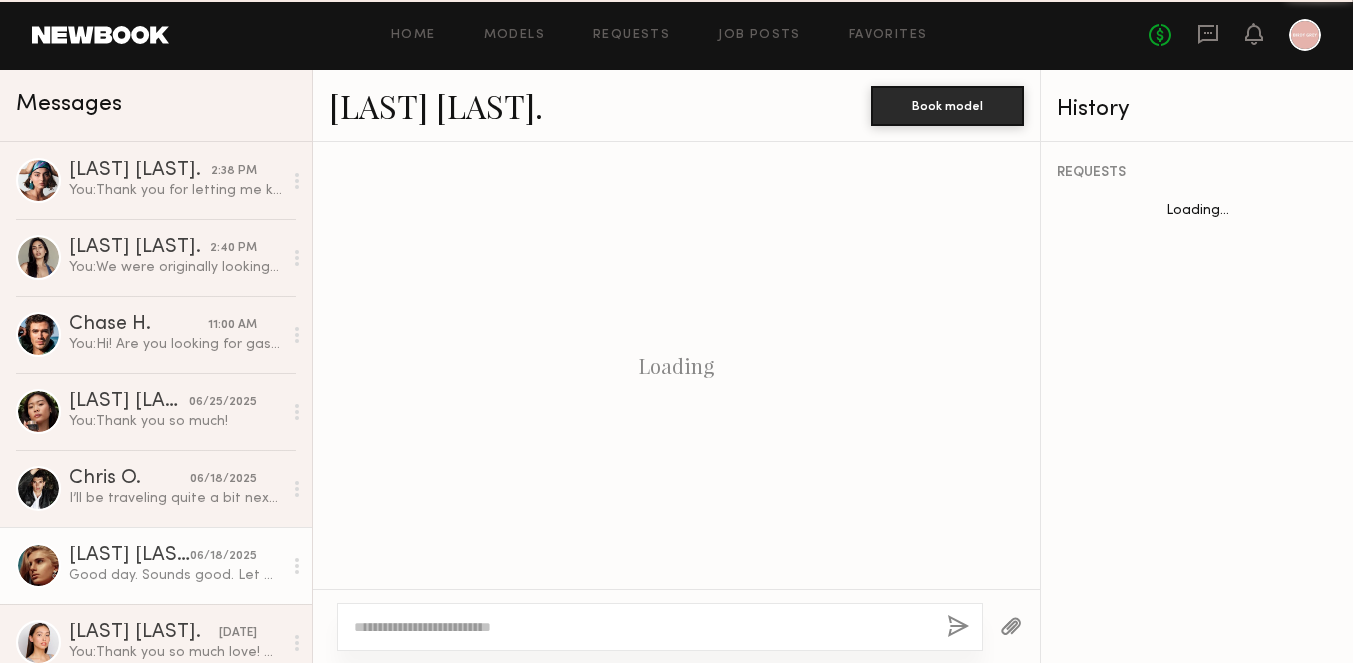 scroll, scrollTop: 1100, scrollLeft: 0, axis: vertical 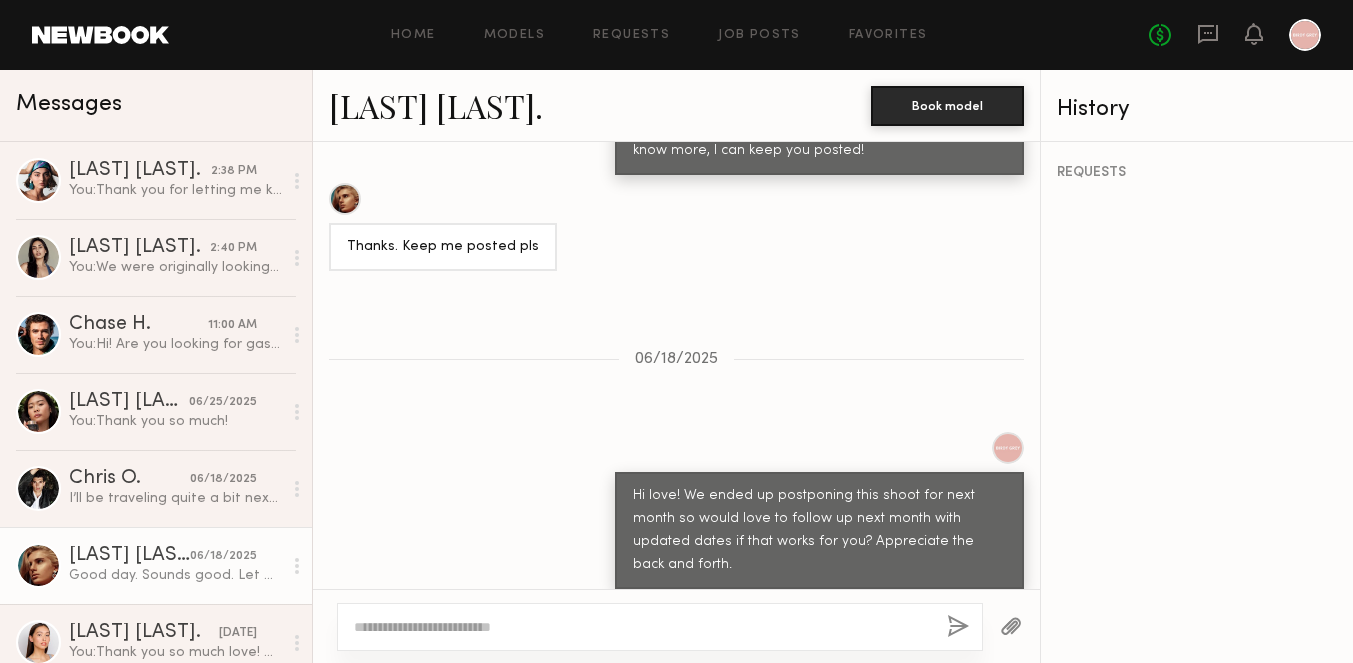 click 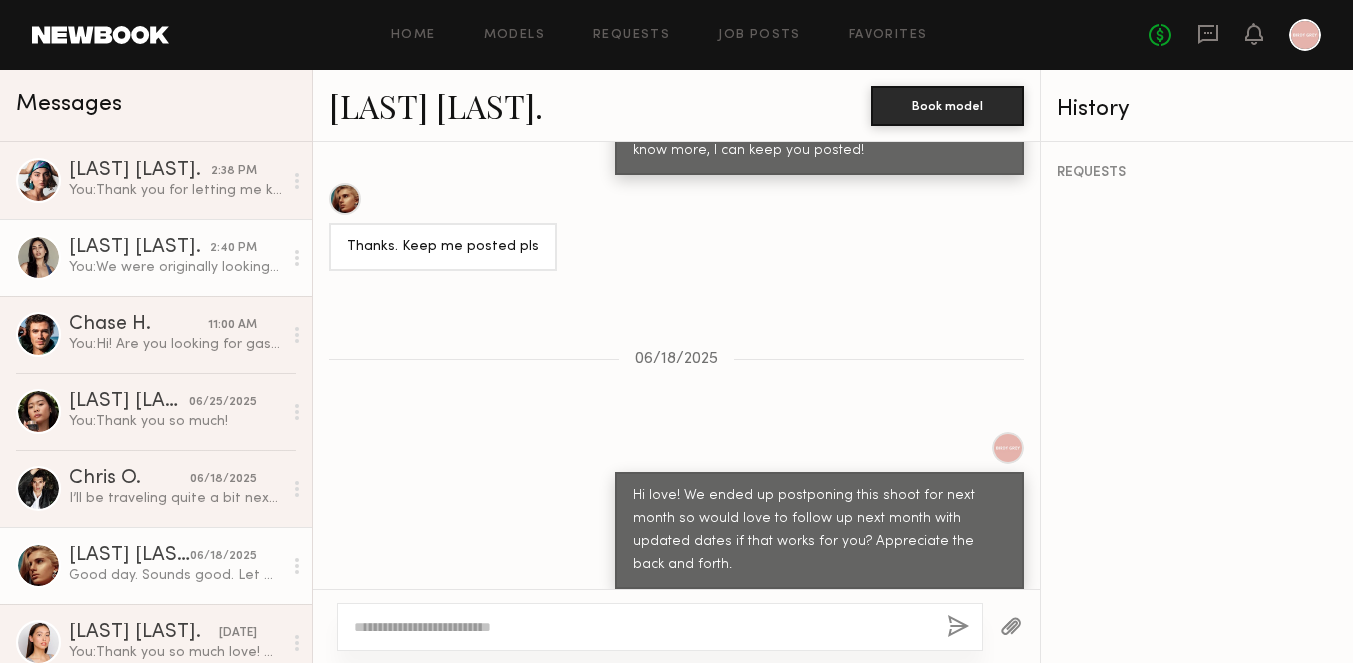 click on "You: We were originally looking at $[NUMBER]/hr but keep me posted on your thoughts there. Happy to chat with my team if need be :)" 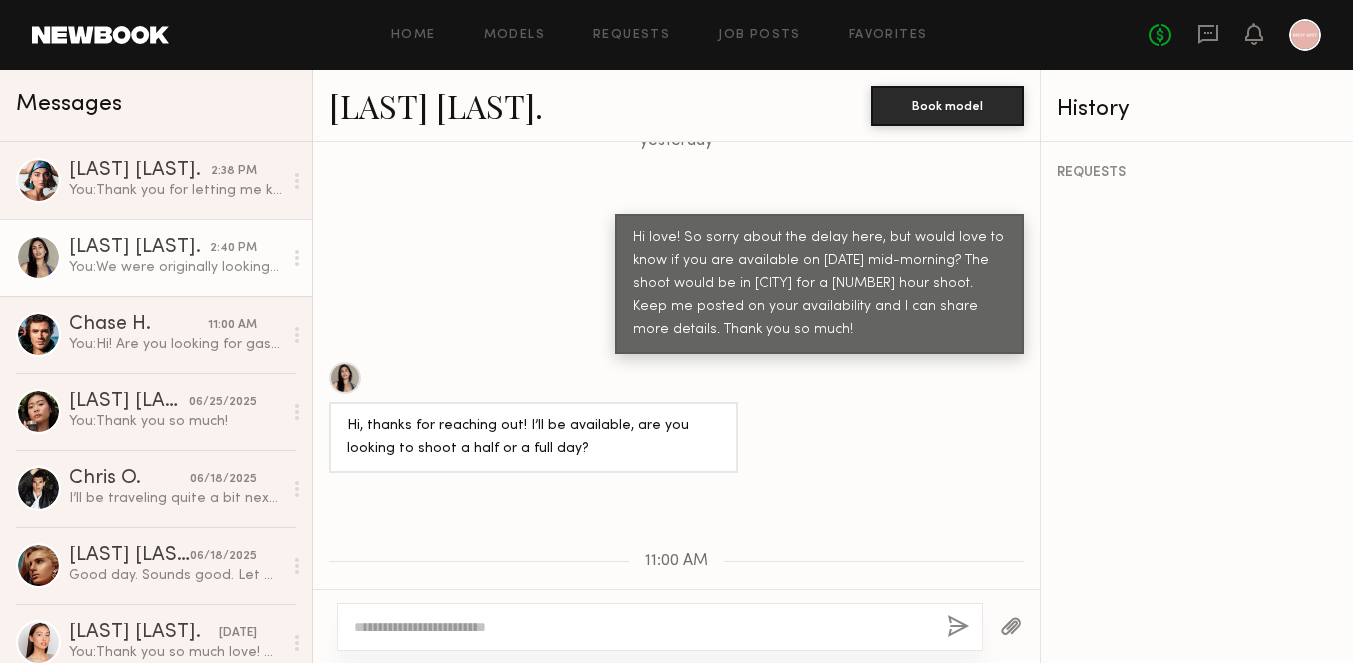 scroll, scrollTop: 1376, scrollLeft: 0, axis: vertical 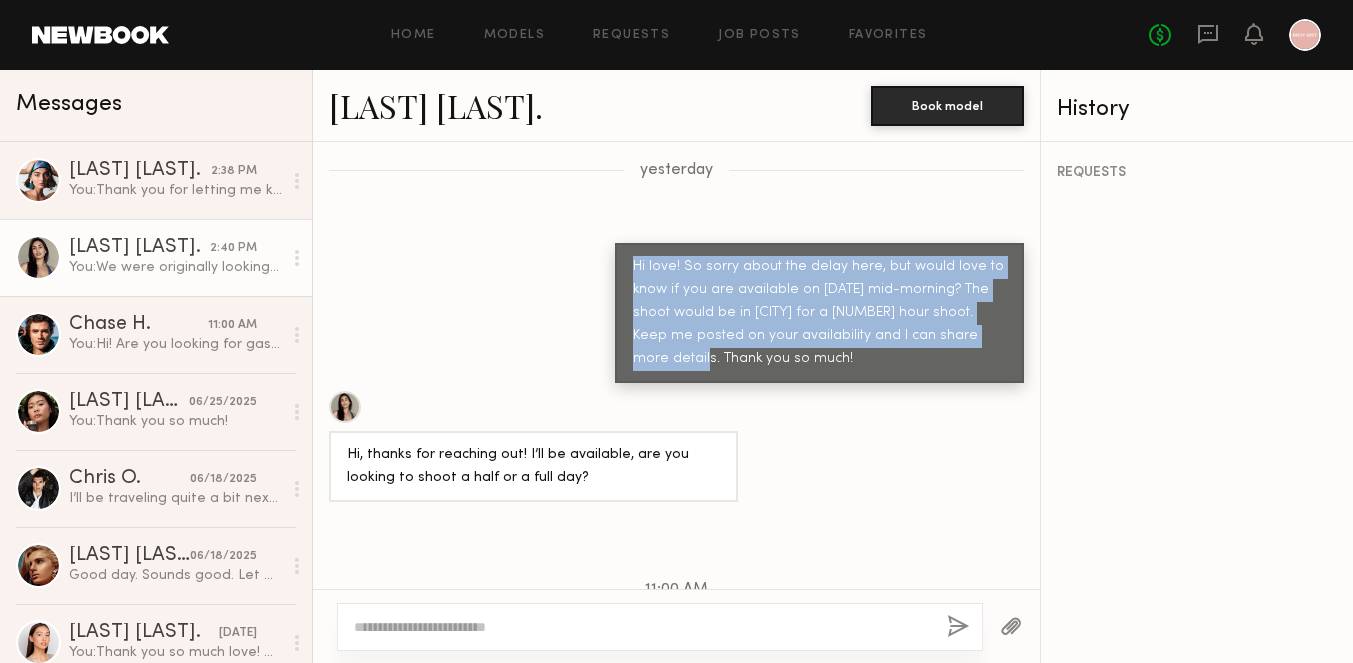 drag, startPoint x: 635, startPoint y: 237, endPoint x: 691, endPoint y: 331, distance: 109.41663 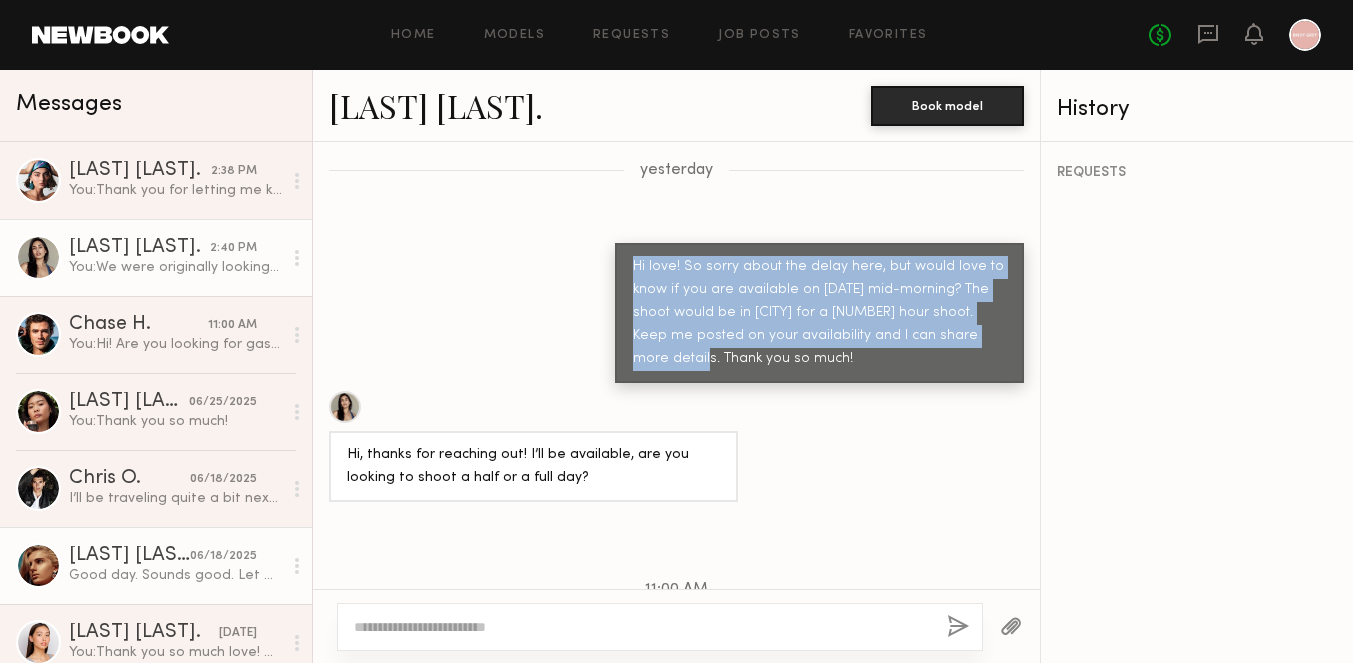 click on "Good day. Sounds good. Let me know pls." 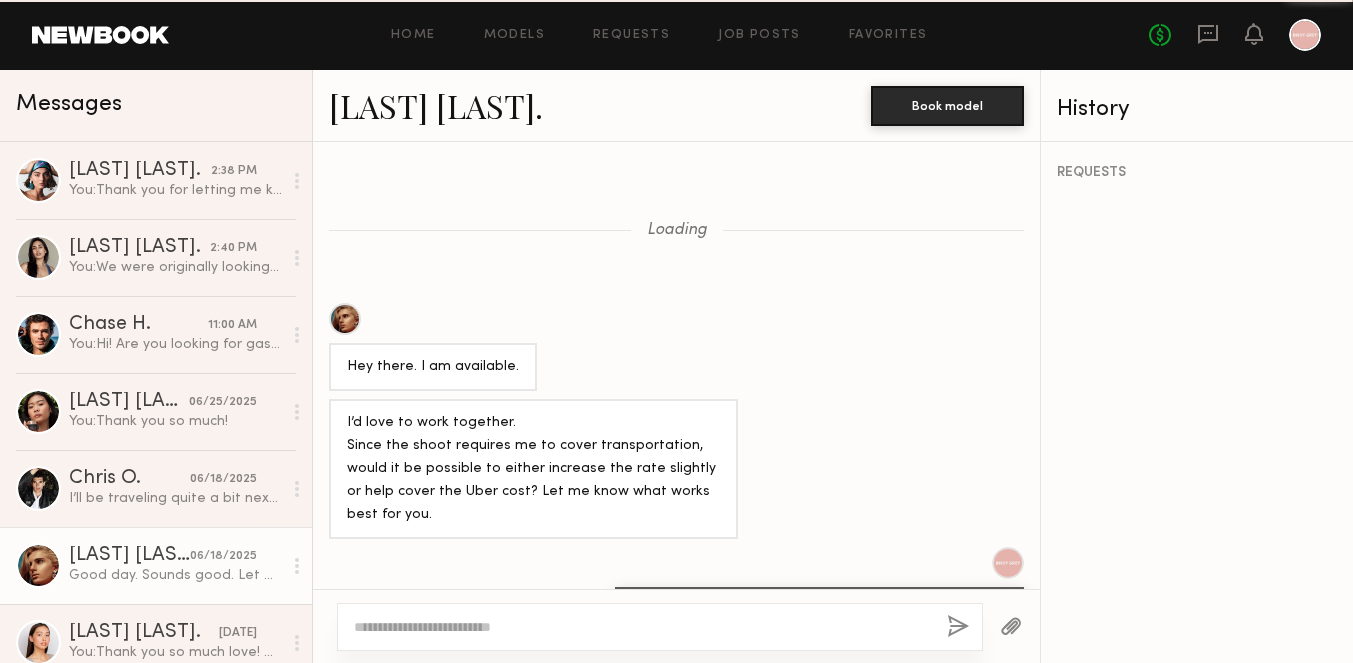 scroll, scrollTop: 1100, scrollLeft: 0, axis: vertical 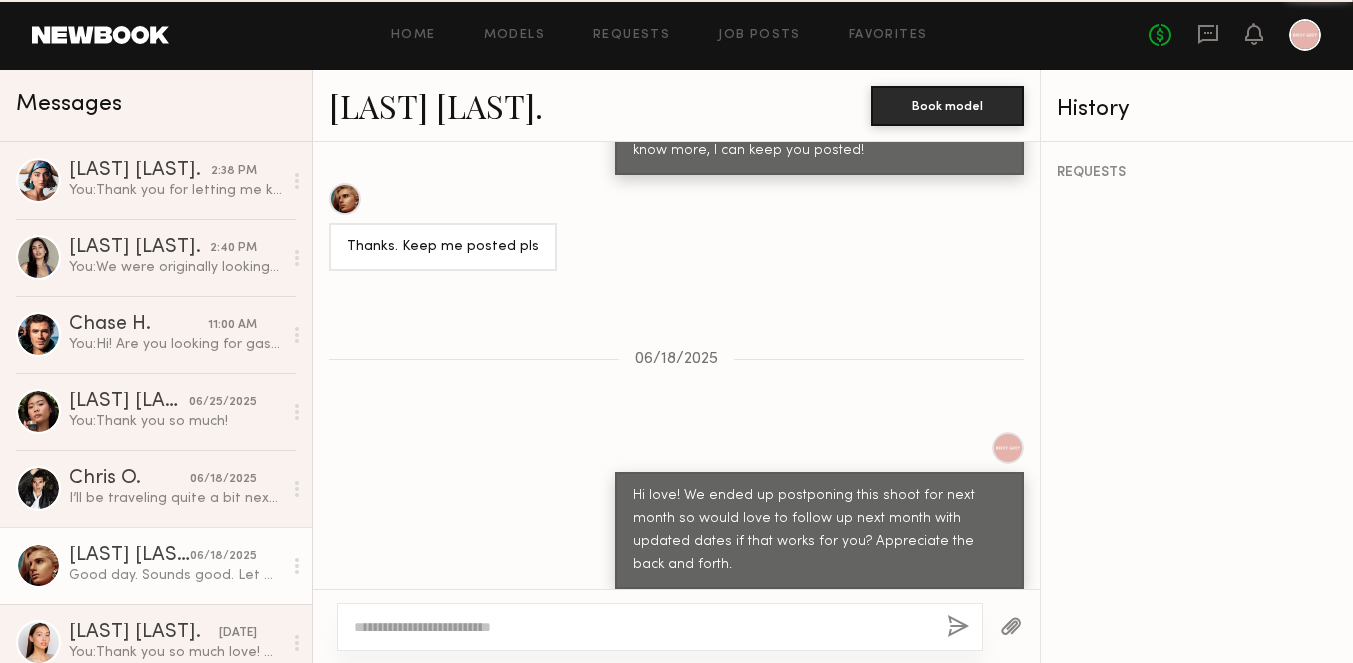 click 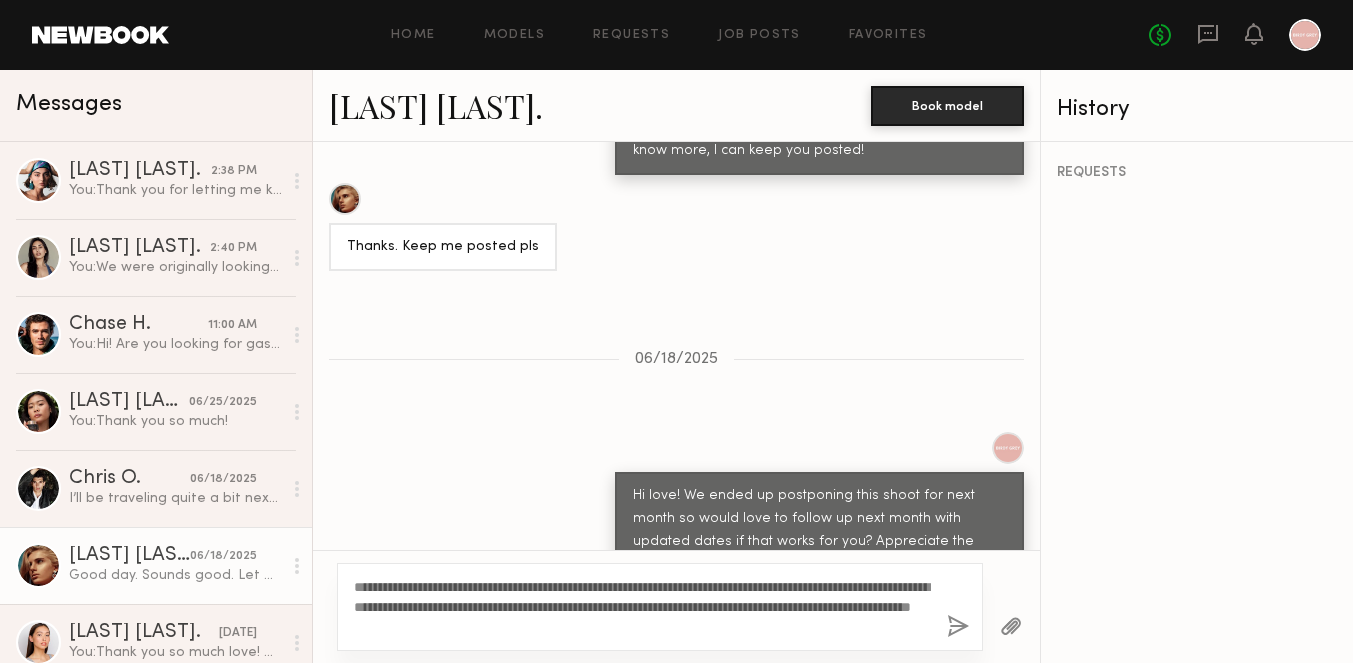 click on "**********" 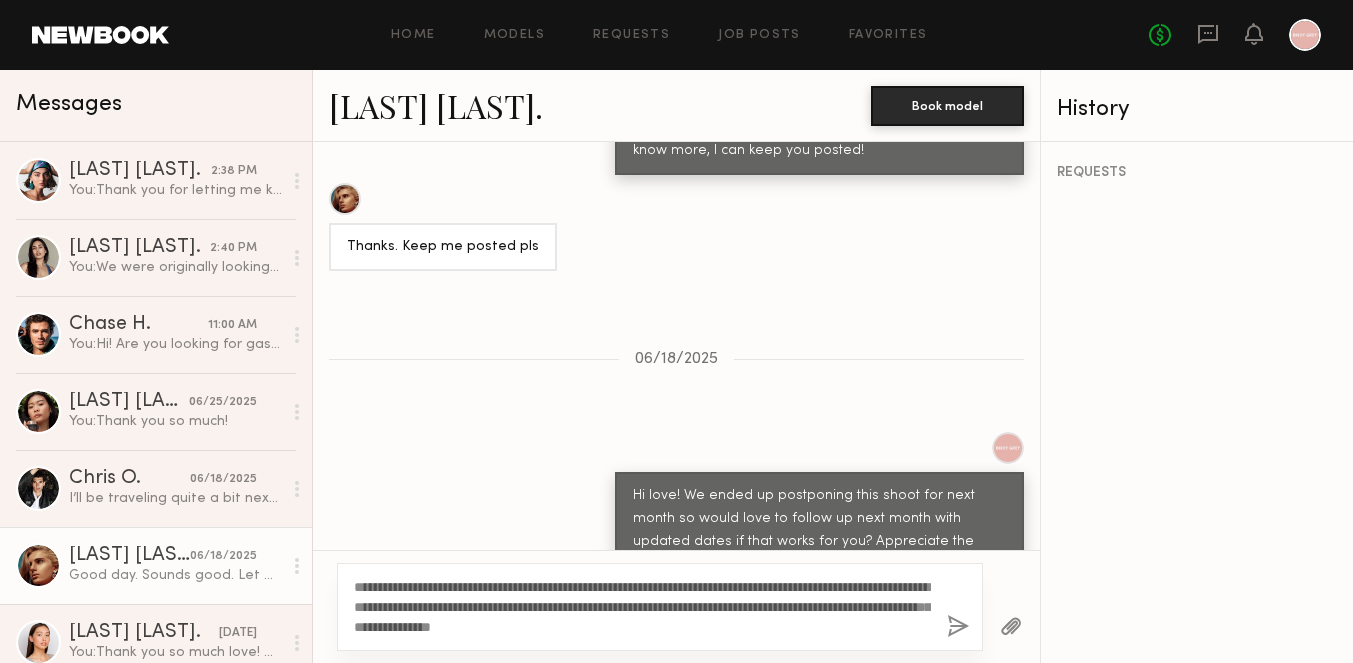 type on "**********" 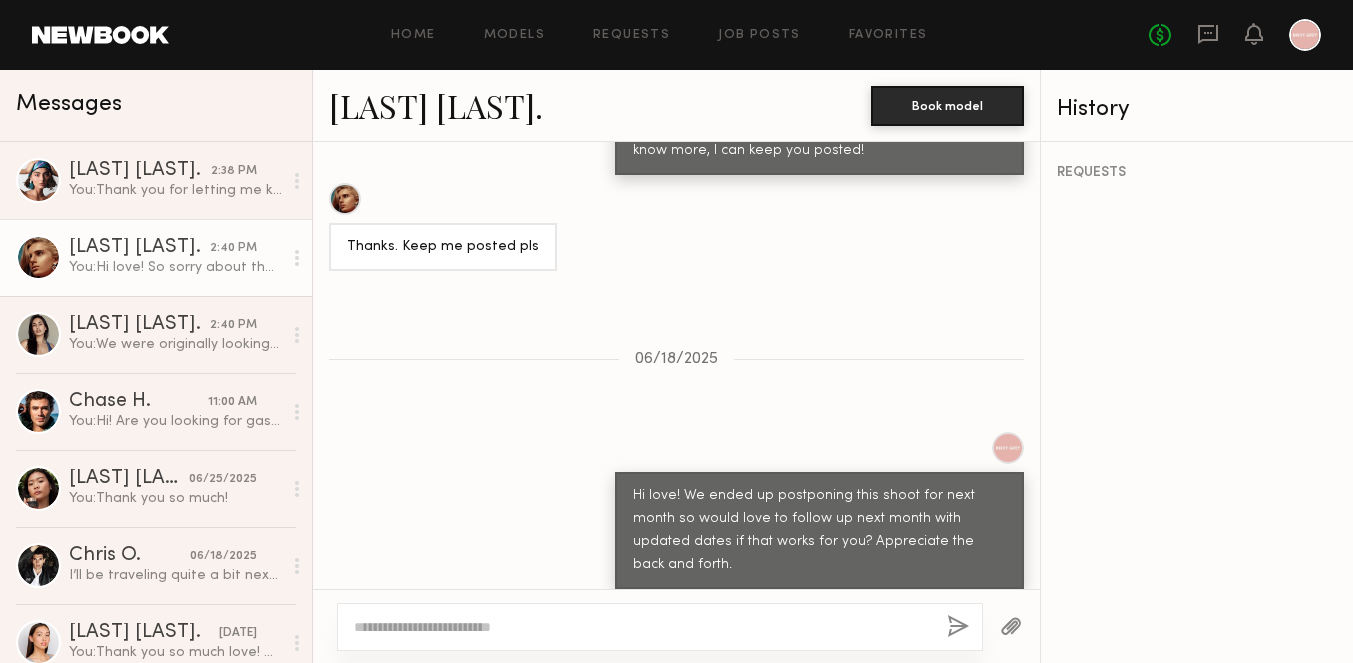 scroll, scrollTop: 1592, scrollLeft: 0, axis: vertical 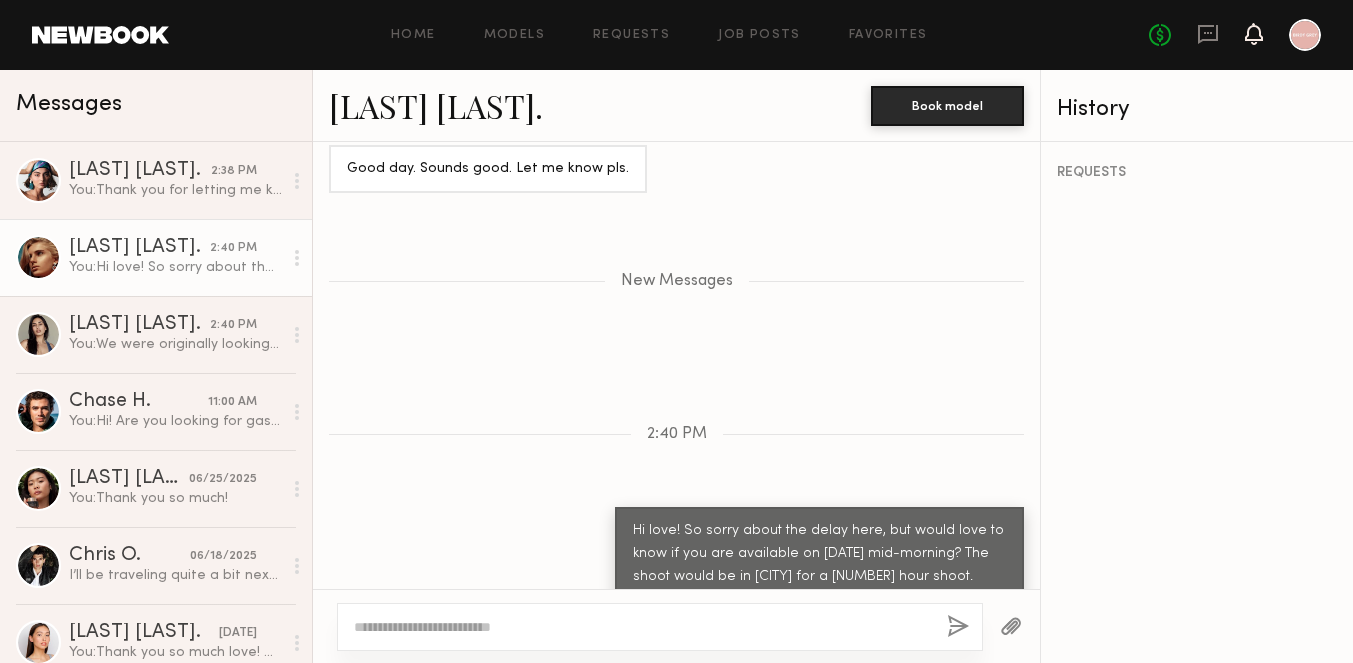 click 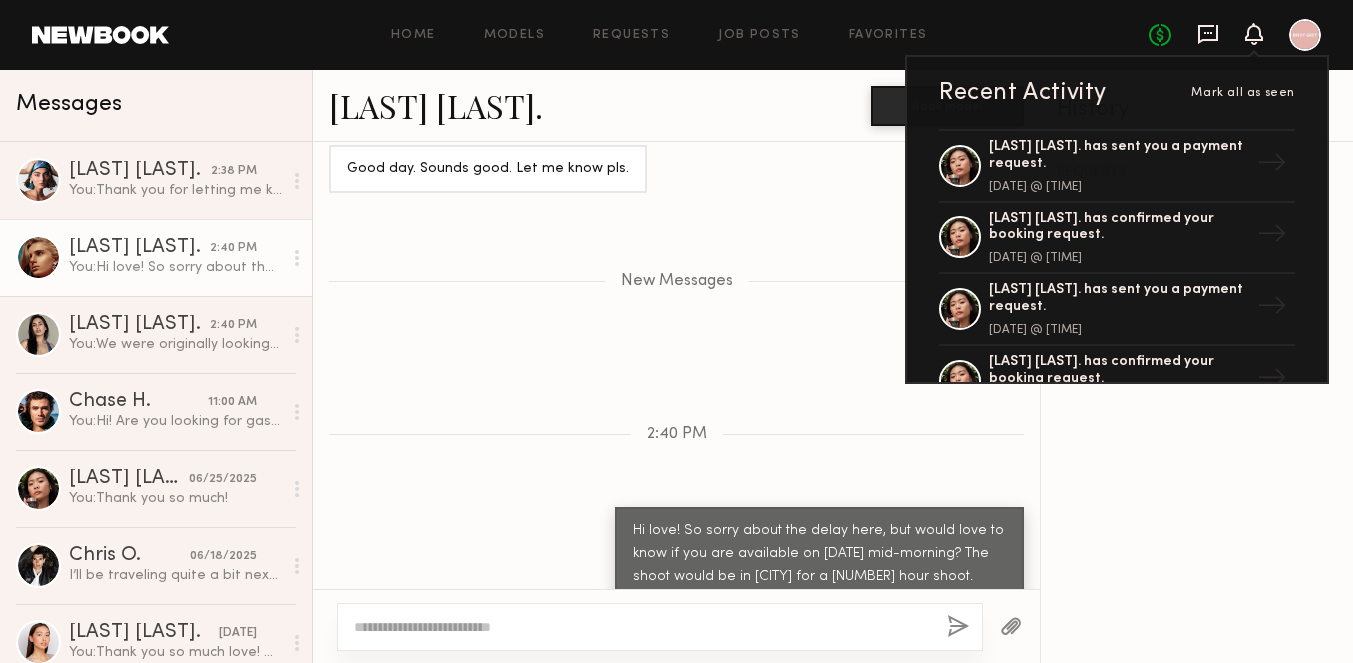 click 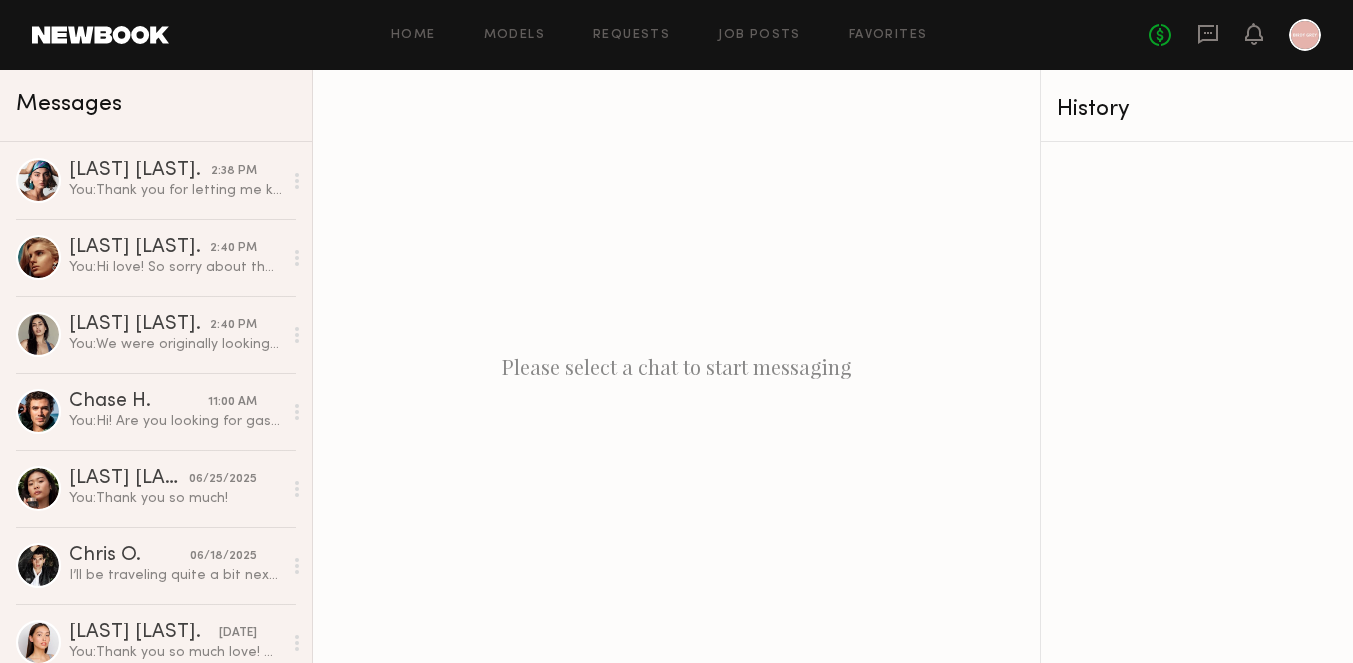 click on "No fees up to $5,000" 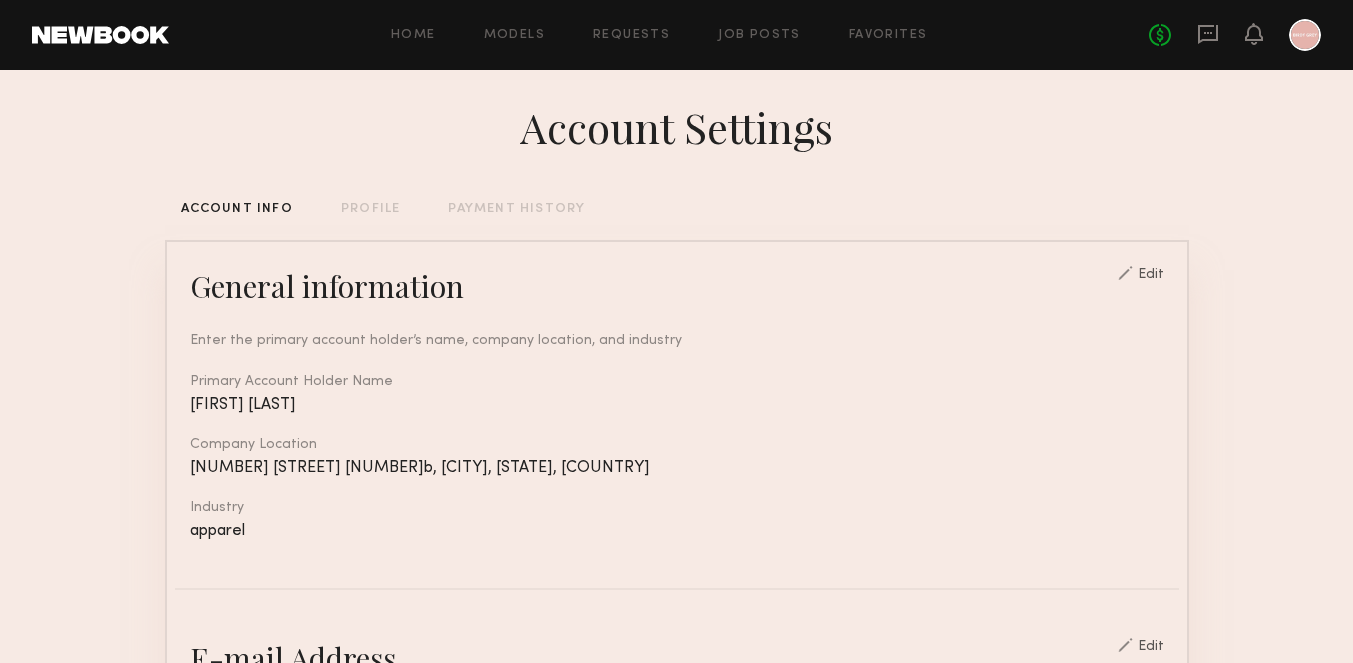 scroll, scrollTop: 14, scrollLeft: 0, axis: vertical 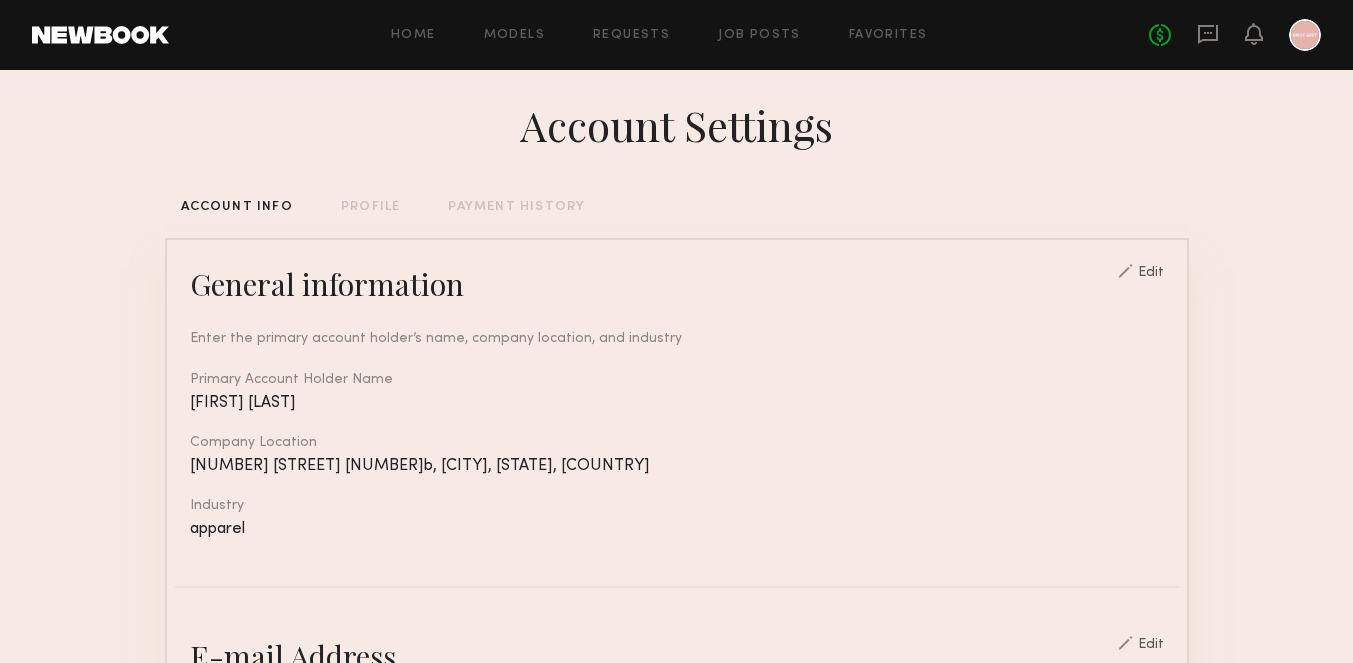 click on "PROFILE" 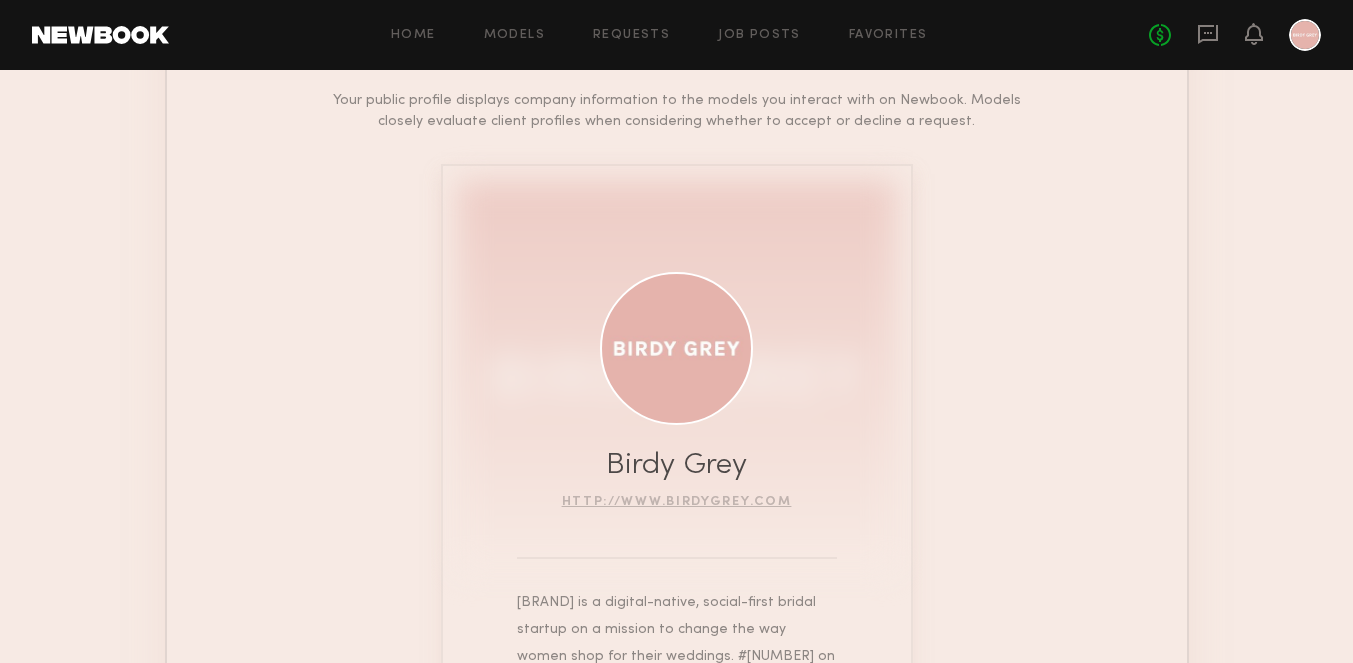 scroll, scrollTop: 0, scrollLeft: 0, axis: both 